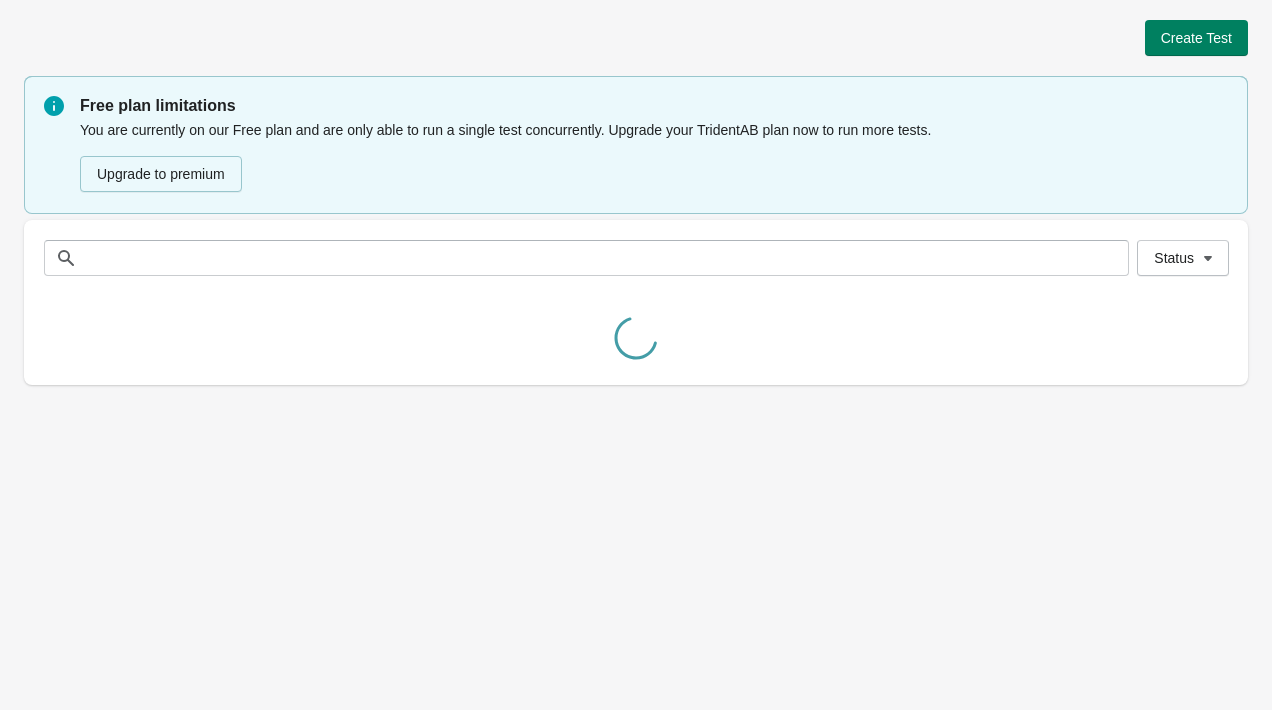 scroll, scrollTop: 0, scrollLeft: 0, axis: both 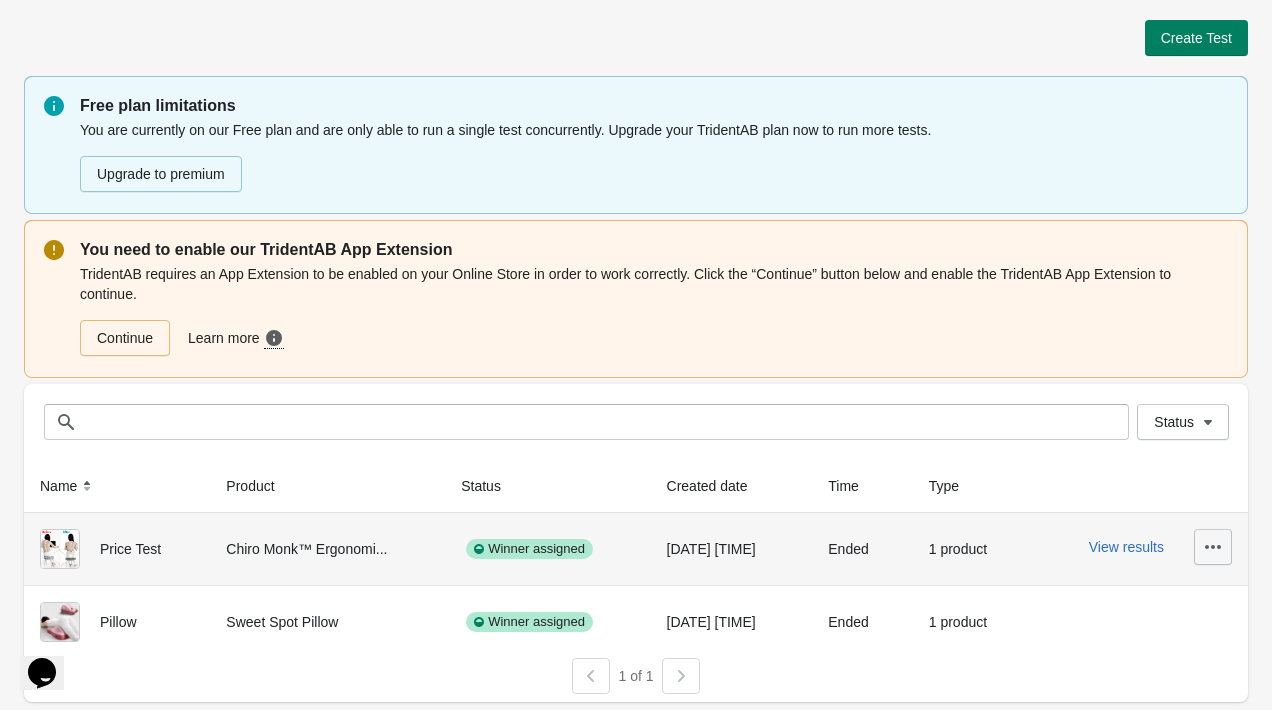click at bounding box center (1213, 547) 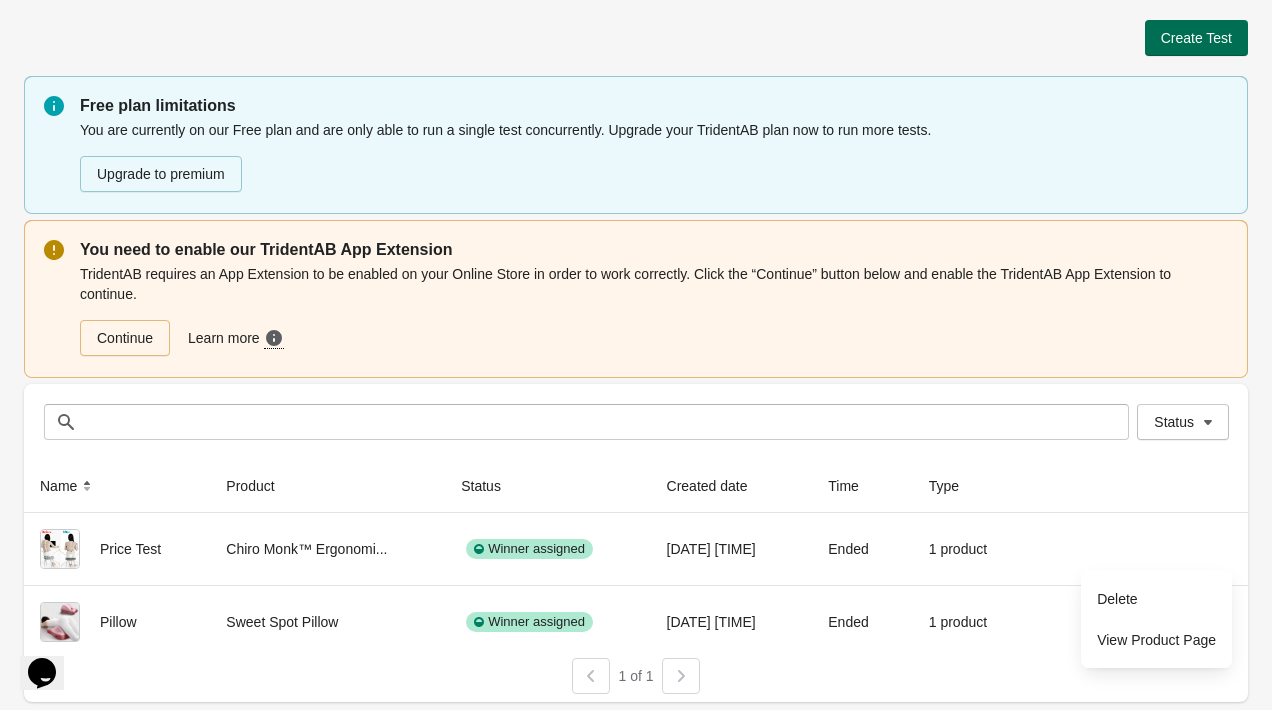 click on "Create Test" at bounding box center (1196, 38) 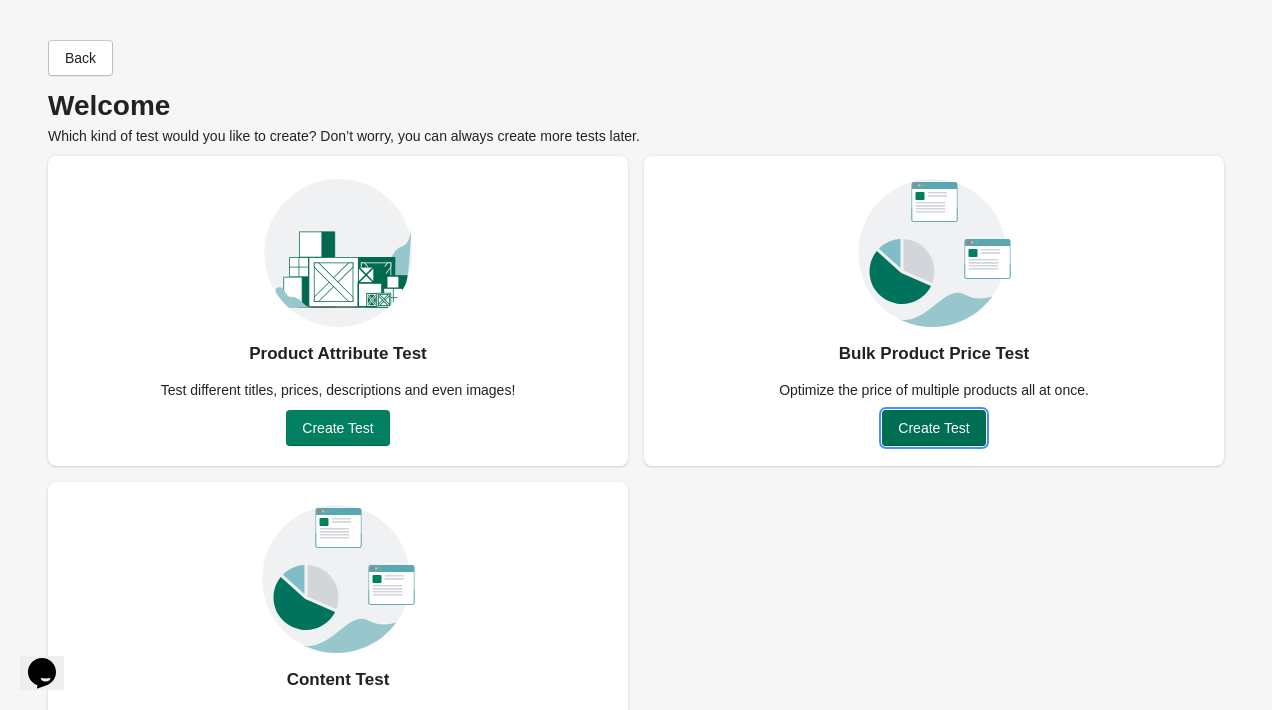 click on "Create Test" at bounding box center (933, 428) 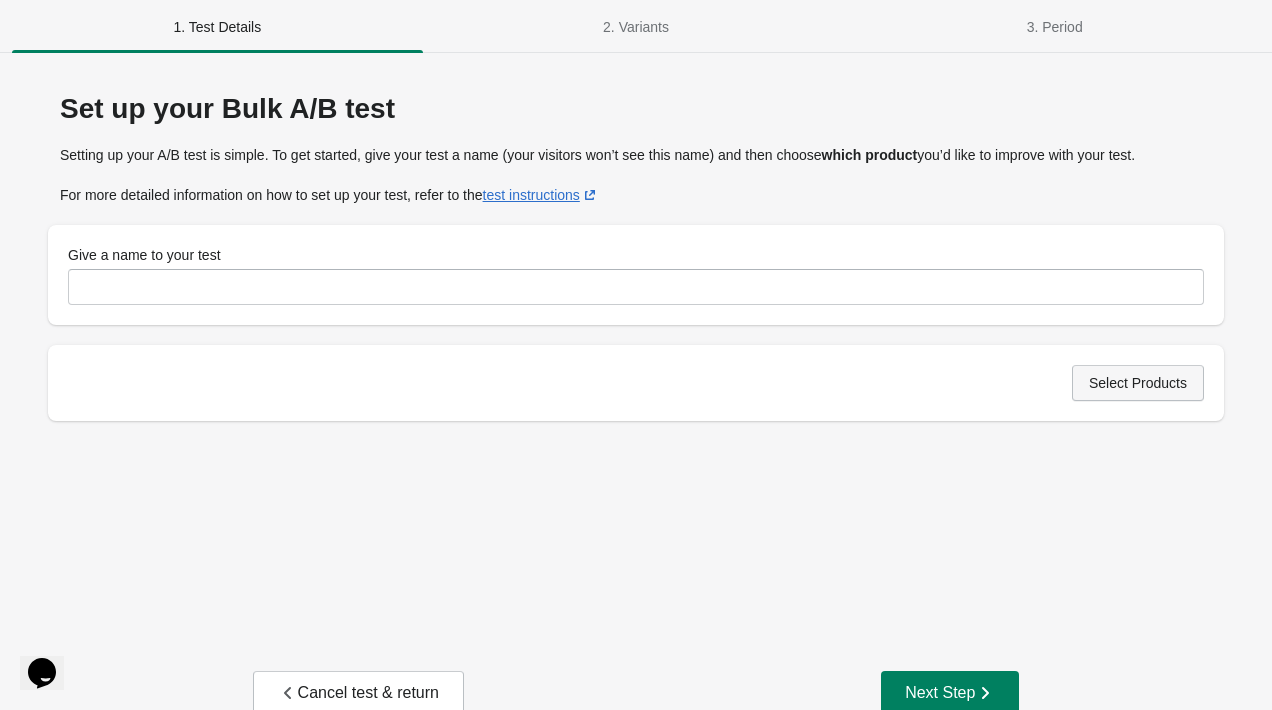 click on "Select Products" at bounding box center [1138, 383] 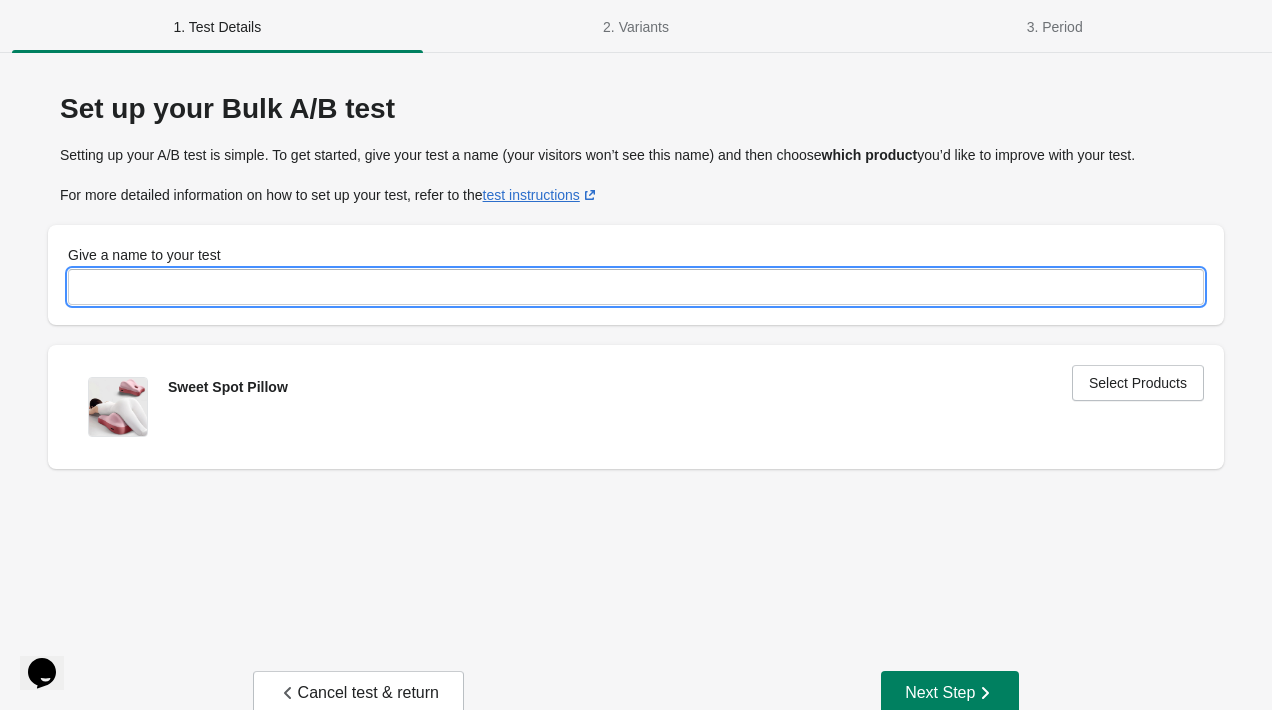 click on "Give a name to your test" at bounding box center (636, 287) 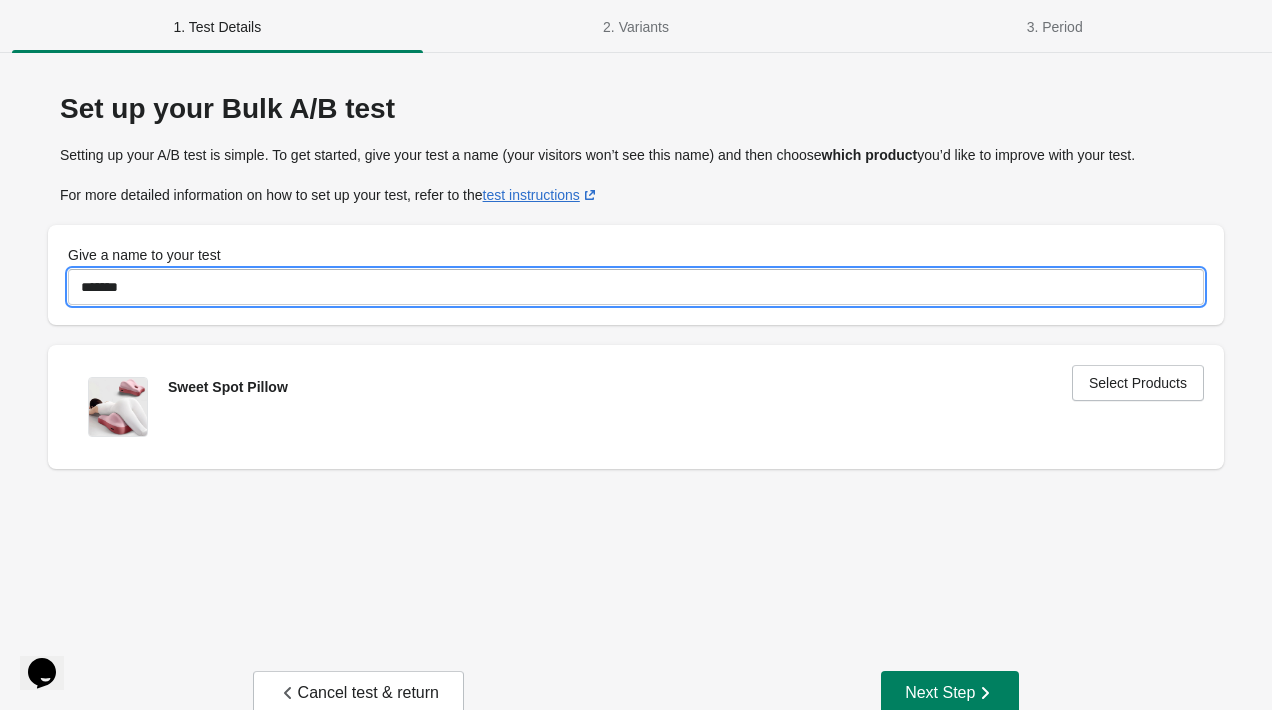 click on "*******" at bounding box center (636, 287) 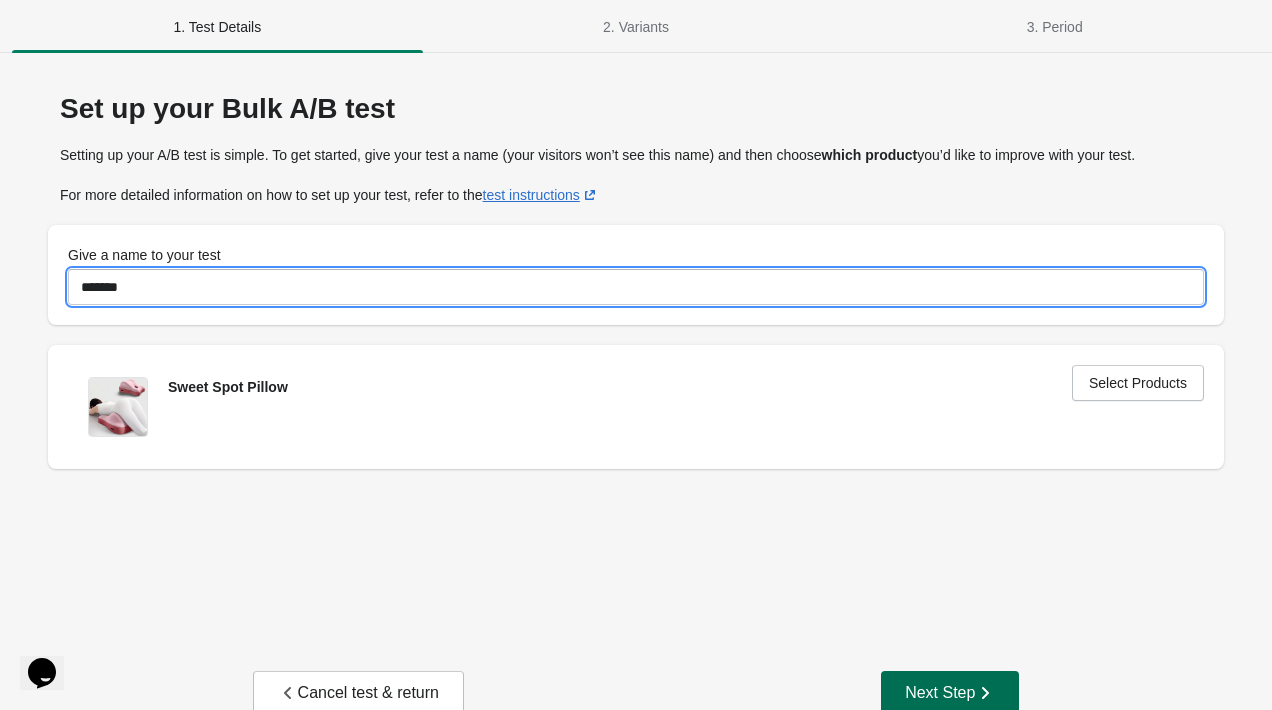 type on "*******" 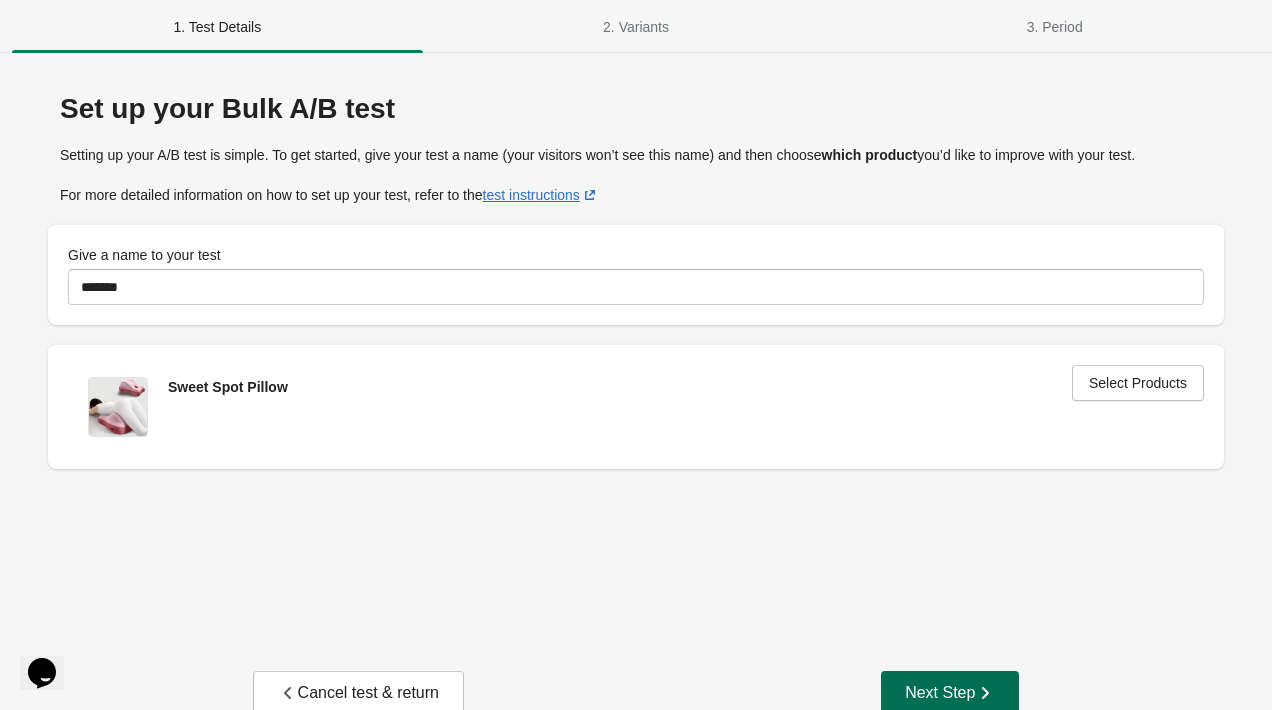 click on "Next Step" at bounding box center [950, 693] 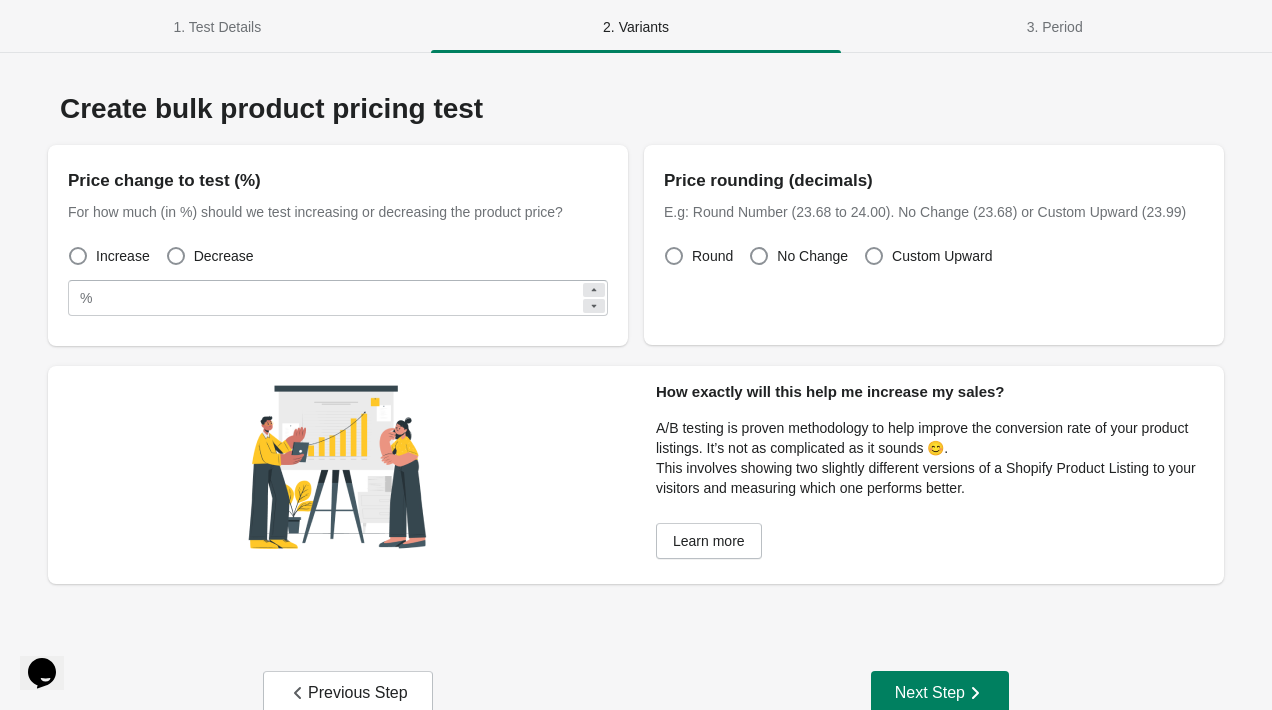 scroll, scrollTop: 0, scrollLeft: 0, axis: both 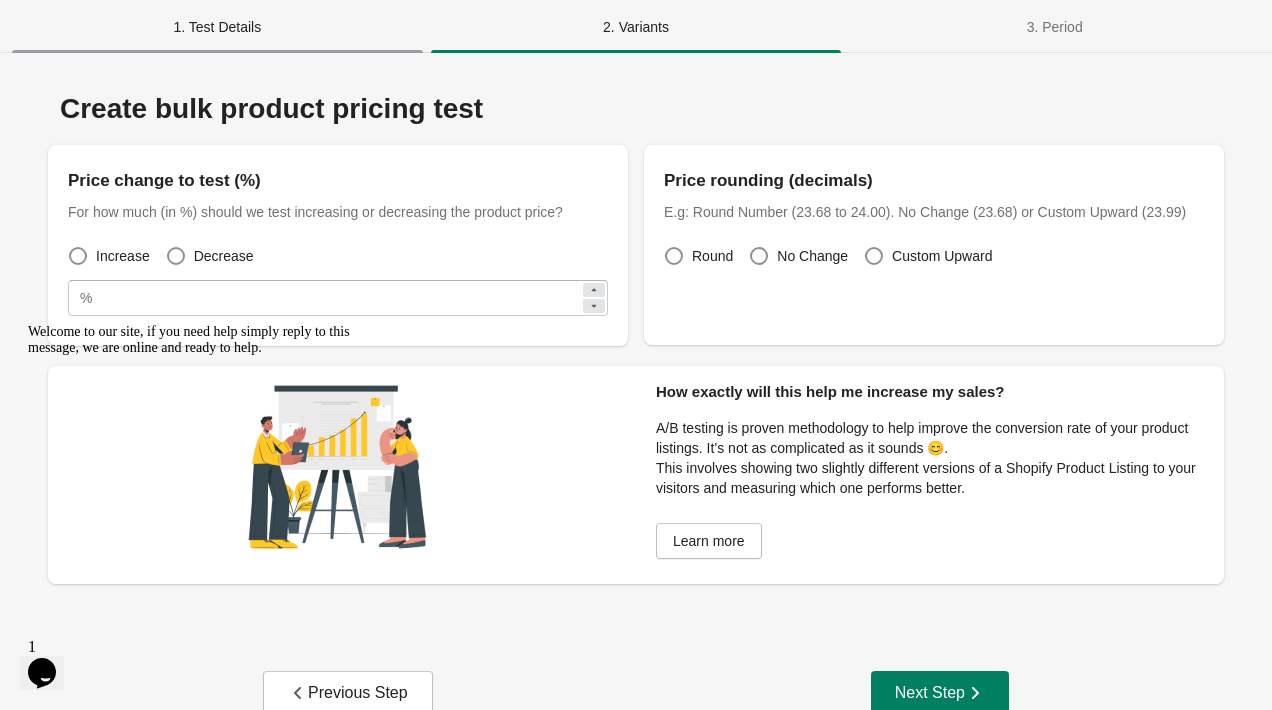 click on "1. Test Details" at bounding box center (217, 27) 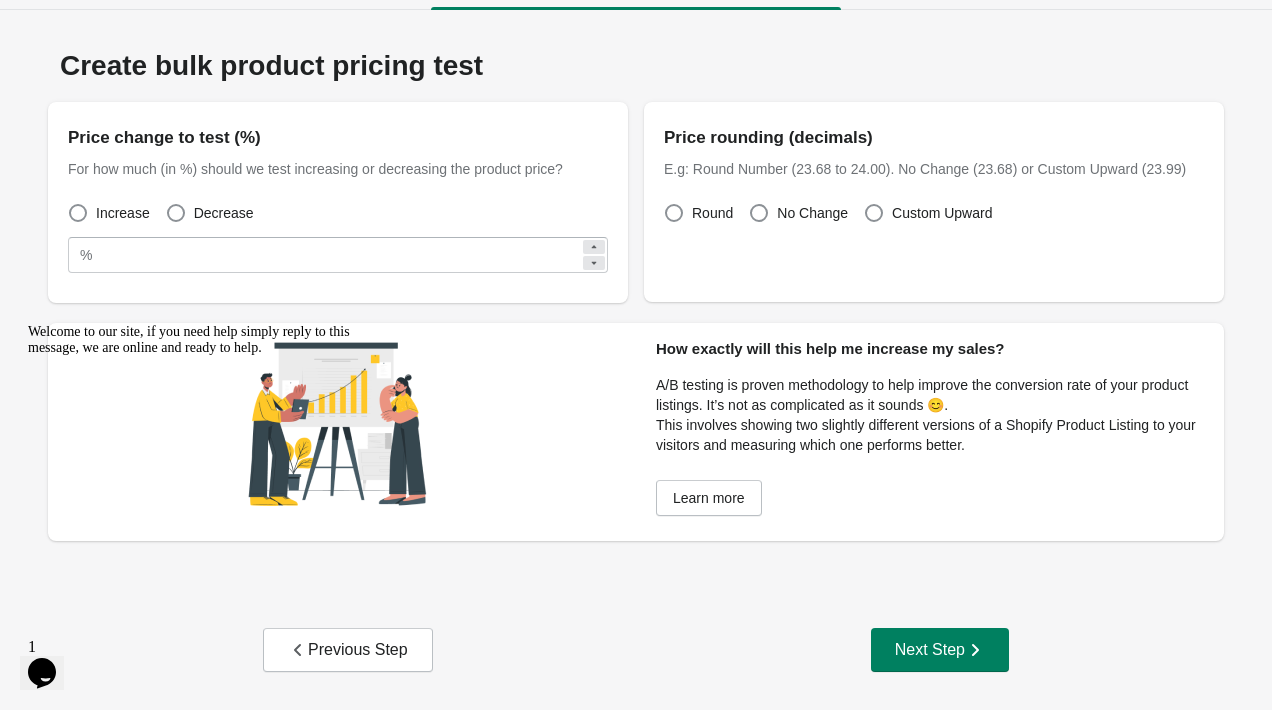 scroll, scrollTop: 0, scrollLeft: 0, axis: both 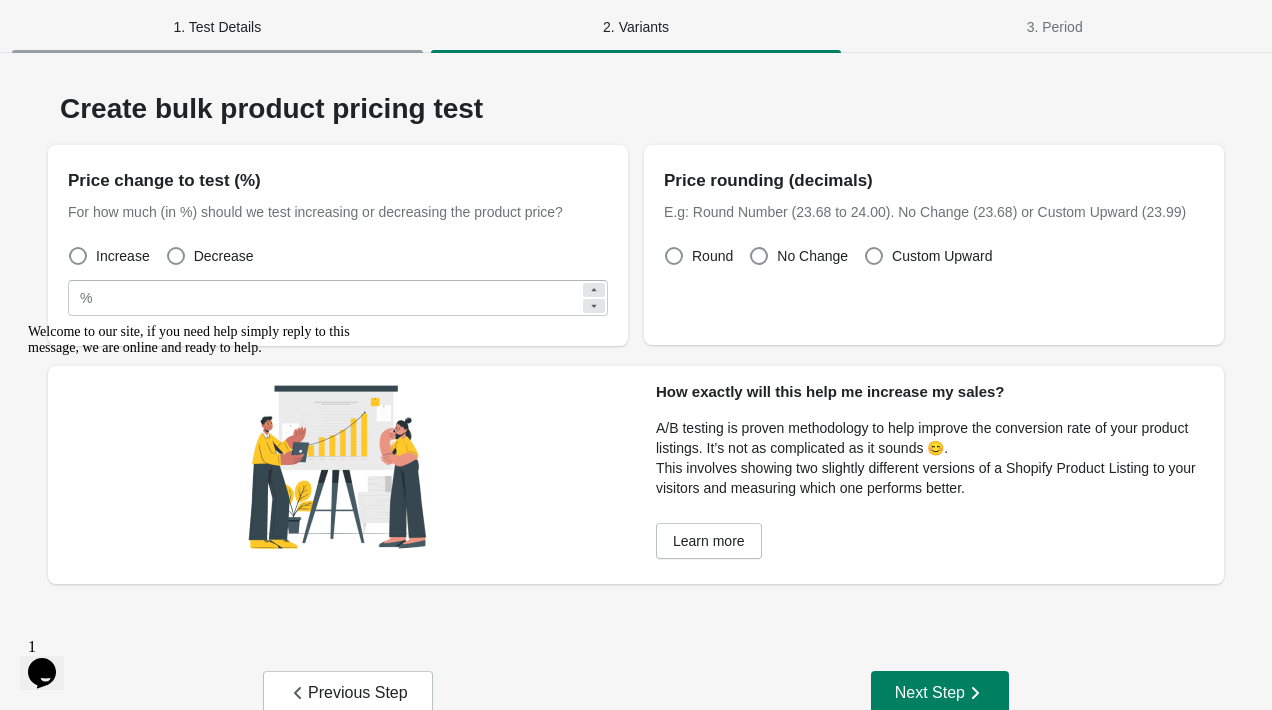 click on "1. Test Details" at bounding box center (217, 27) 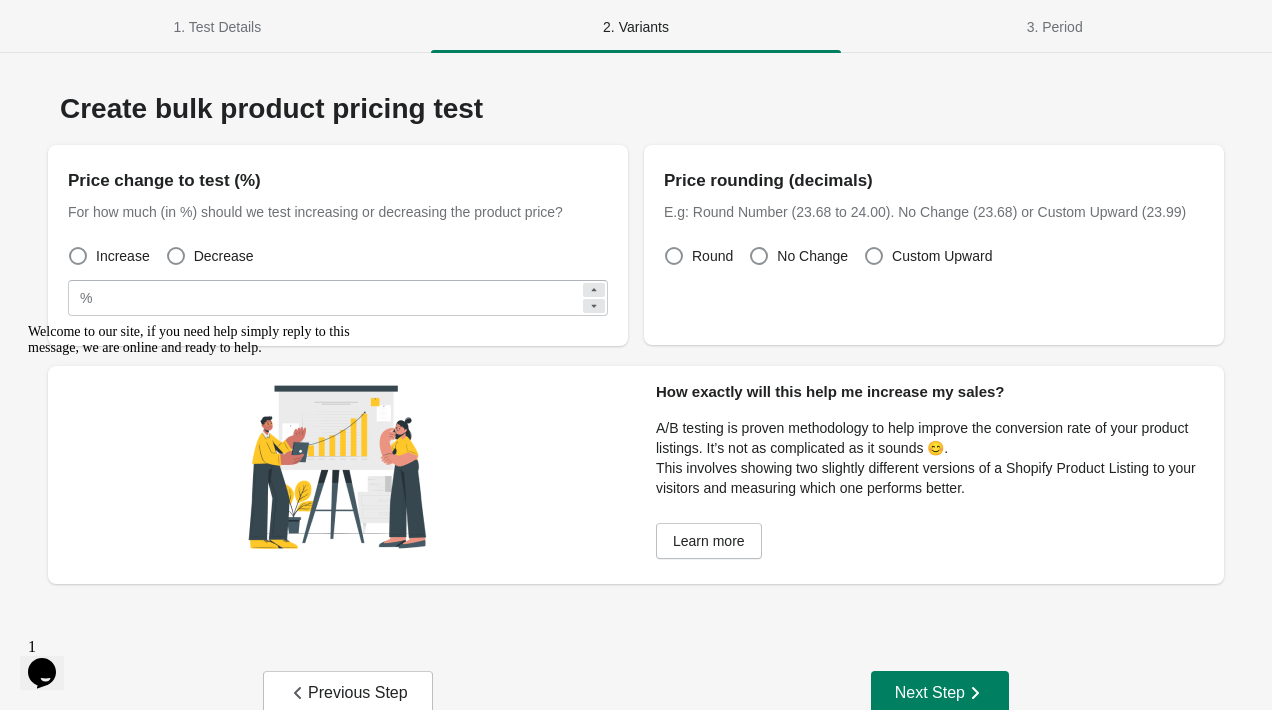 click on "Create bulk product pricing test Price change to test (%) For how much (in %) should we test increasing or decreasing the product price? Increase Decrease % ** Price rounding (decimals) E.g: Round Number (23.68 to 24.00). No Change (23.68) or Custom Upward (23.99) Round No Change Custom Upward How exactly will this help me increase my sales? A/B testing is proven methodology to help improve the conversion rate of your product listings. It’s not as complicated as it sounds 😊. This involves showing two slightly different versions of a Shopify Product Listing to your visitors and measuring which one performs better. Learn more     Previous Step Next Step" at bounding box center [636, 409] 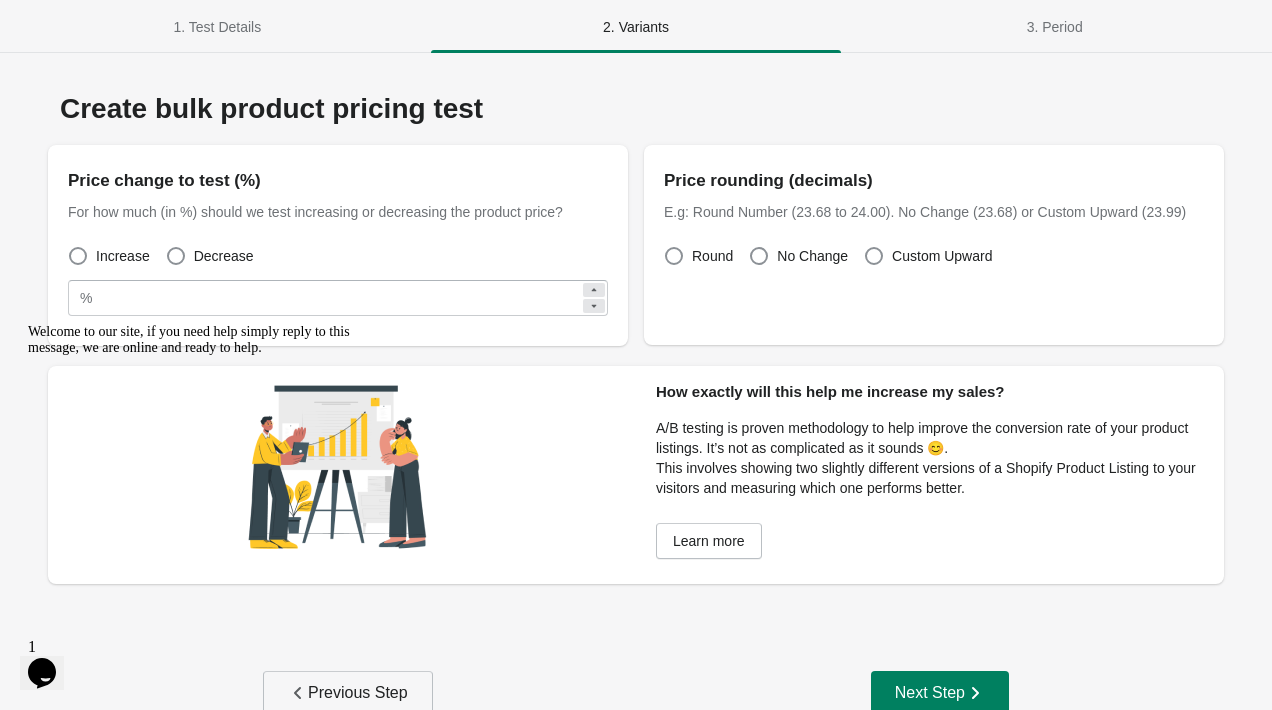 click on "Previous Step" at bounding box center (348, 693) 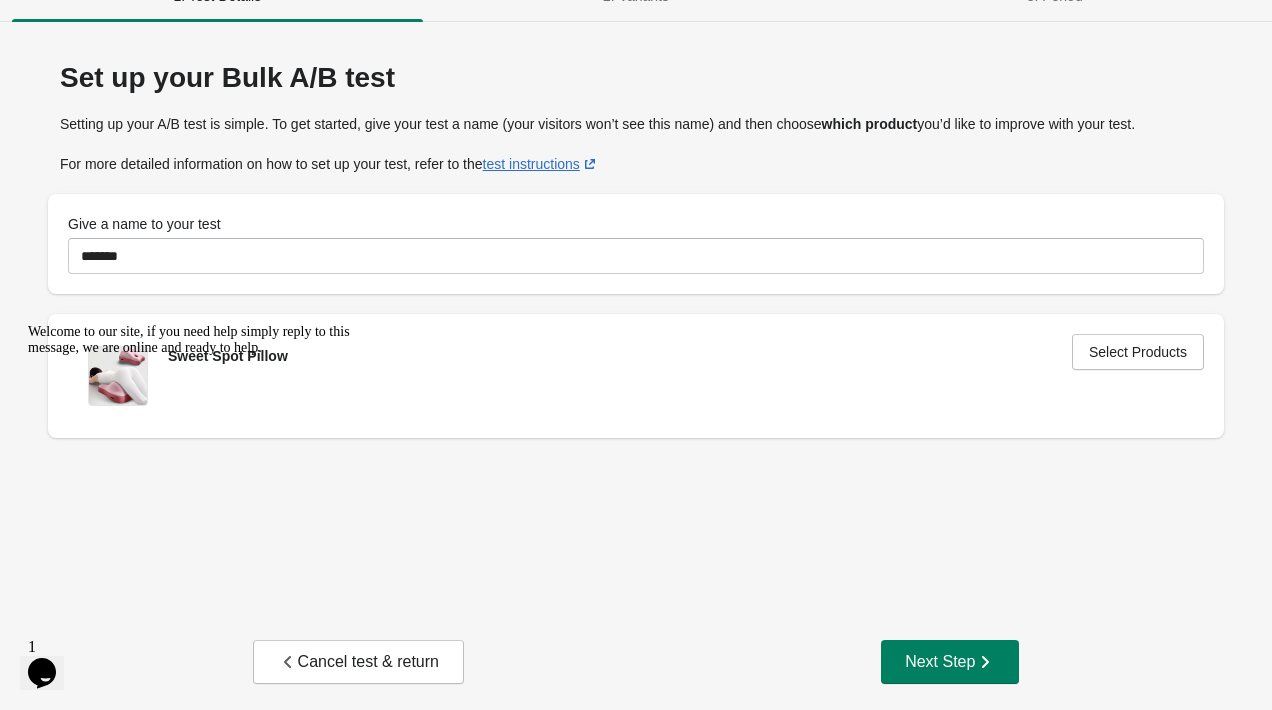 scroll, scrollTop: 43, scrollLeft: 0, axis: vertical 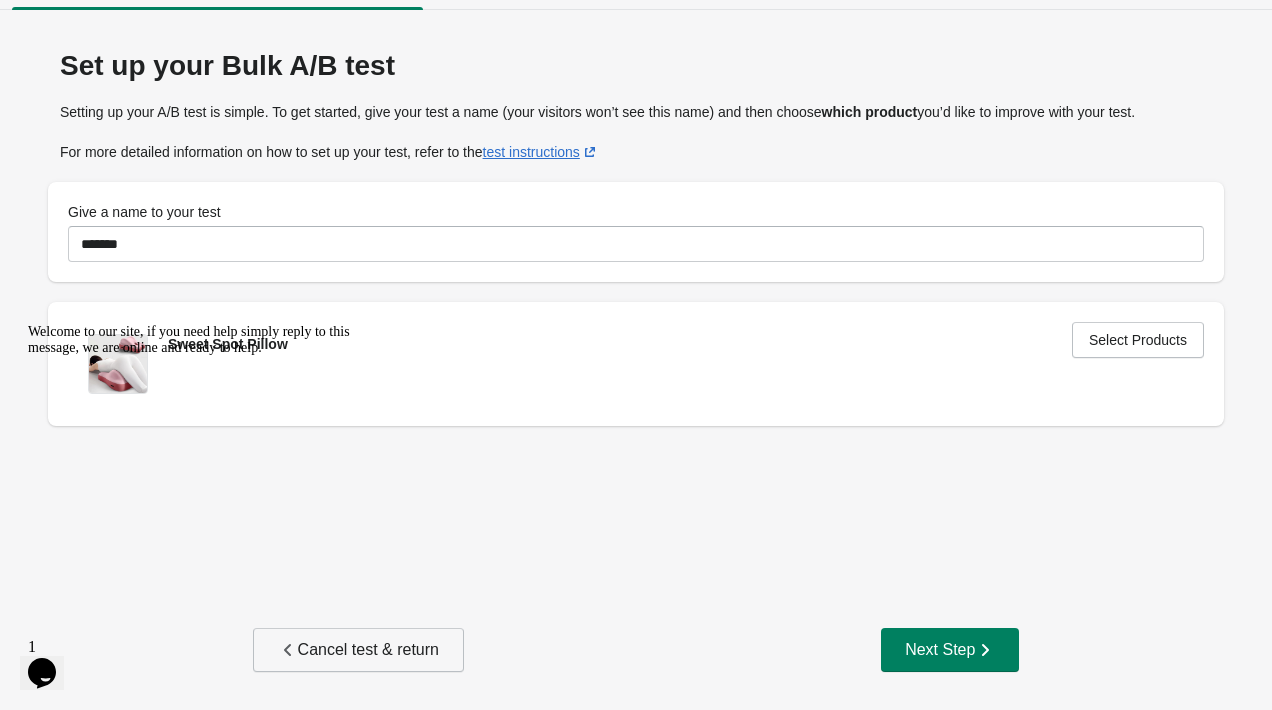 click on "Cancel test & return" at bounding box center [358, 650] 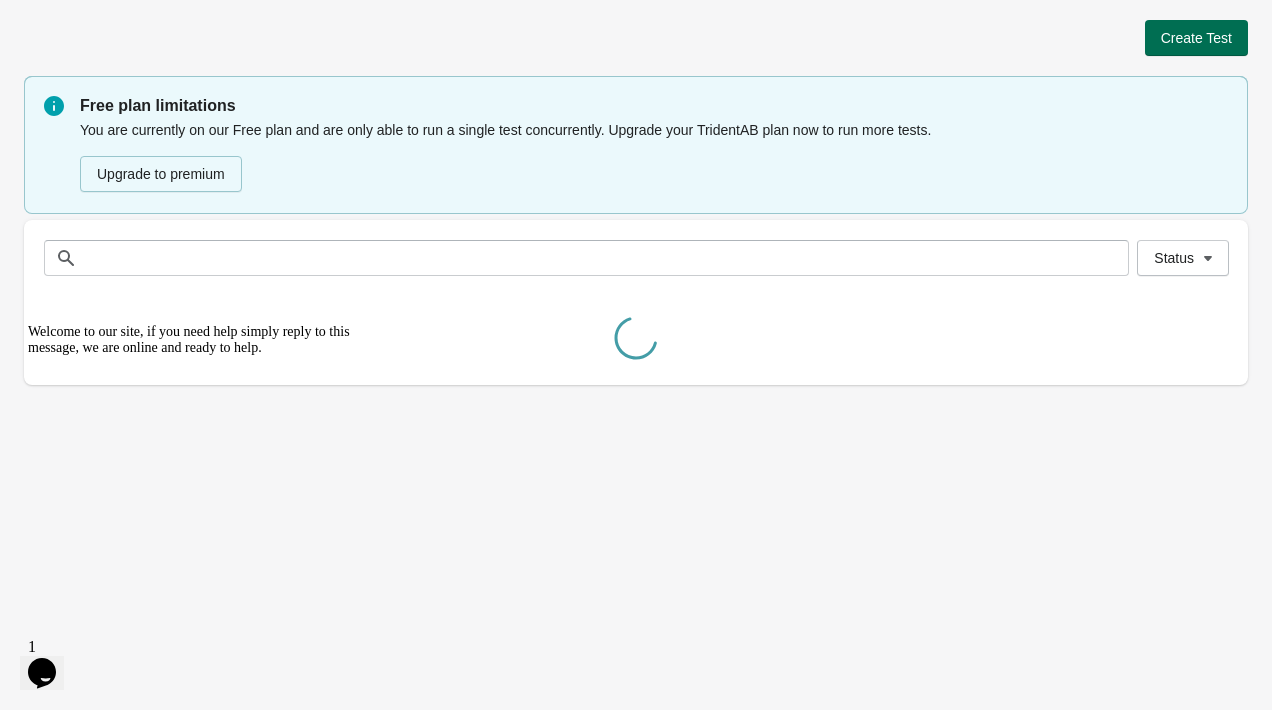 click on "Create Test" at bounding box center (1196, 38) 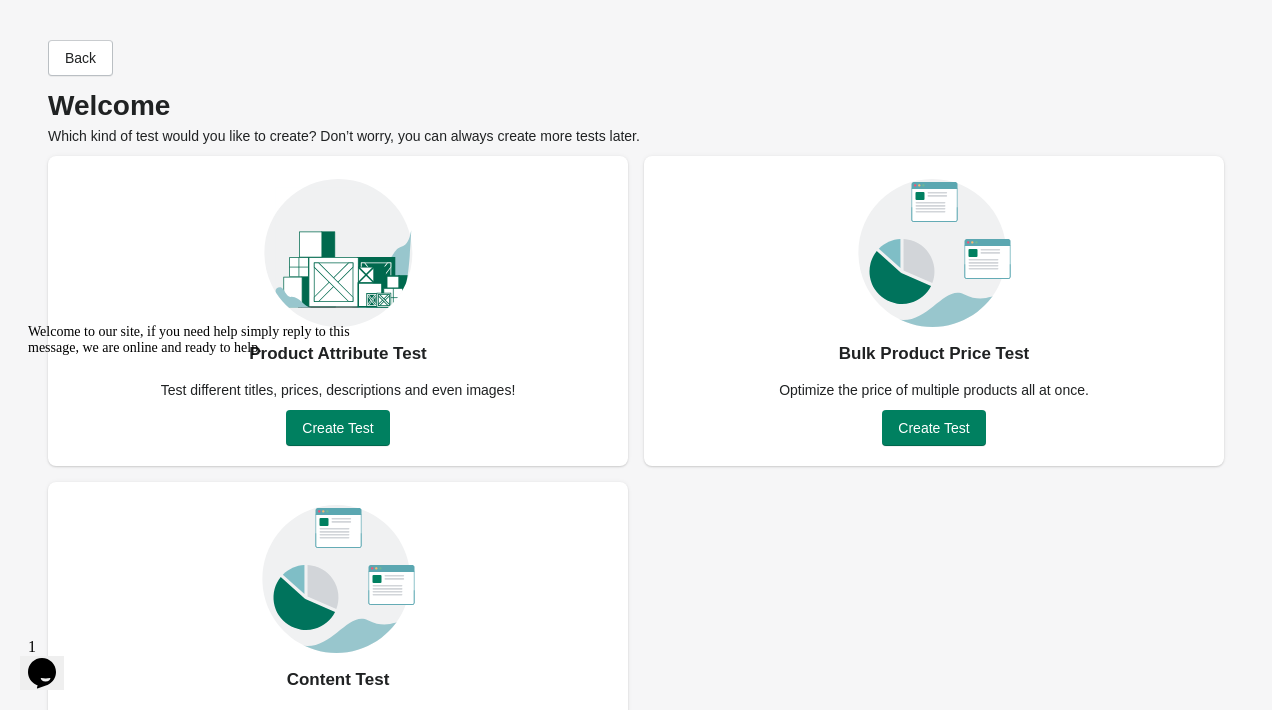 click on "Welcome to our site, if you need help simply reply to this message, we are online and ready to help." at bounding box center (208, 340) 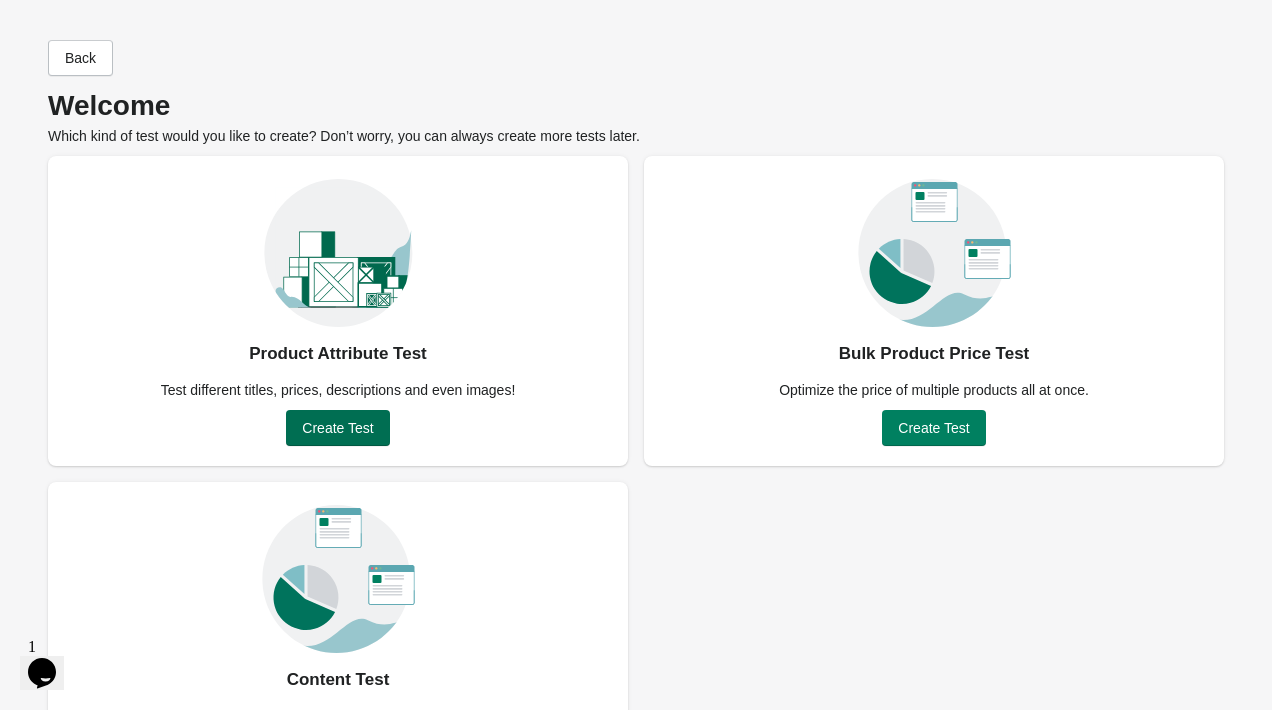 click on "Create Test" at bounding box center (337, 428) 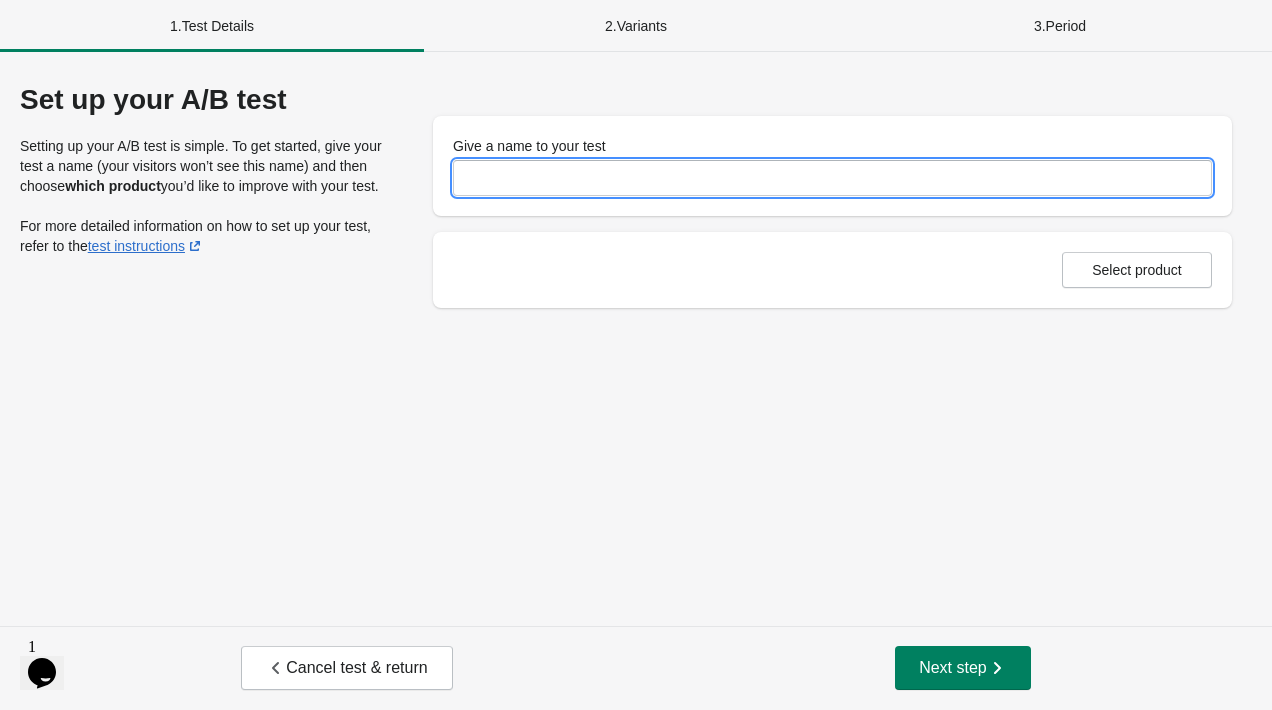 click on "Give a name to your test" at bounding box center (832, 178) 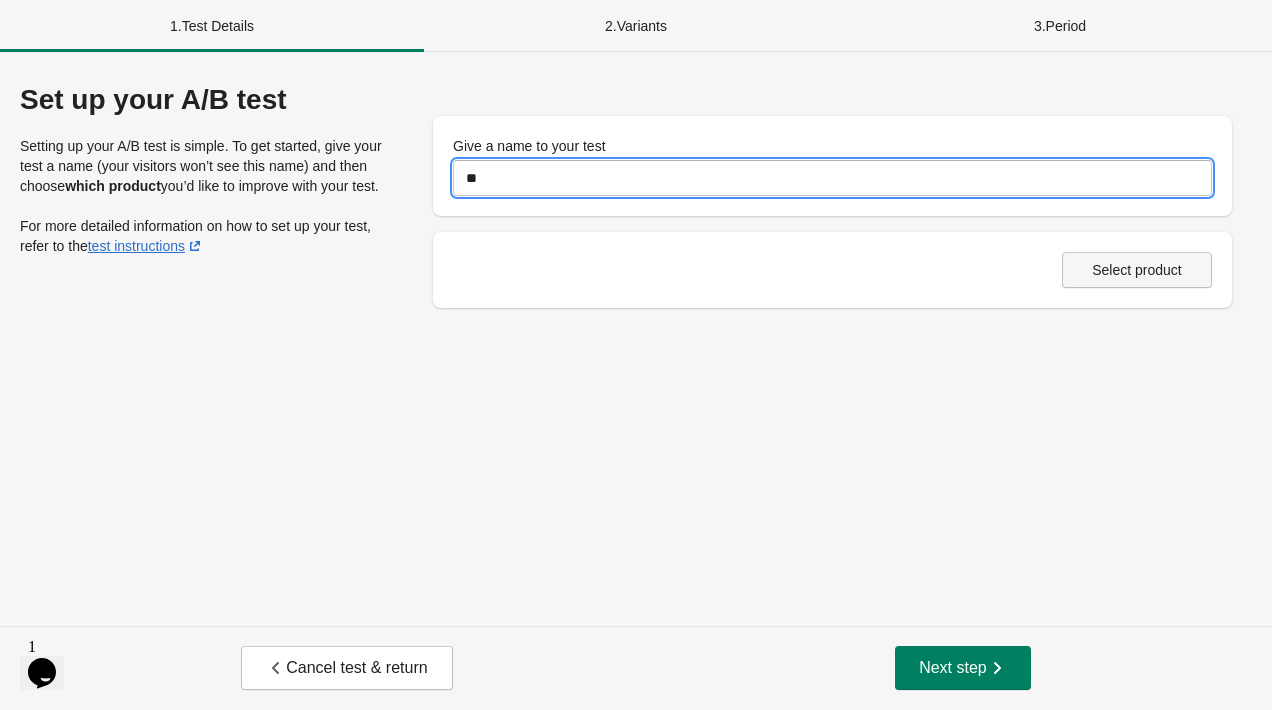 type on "**" 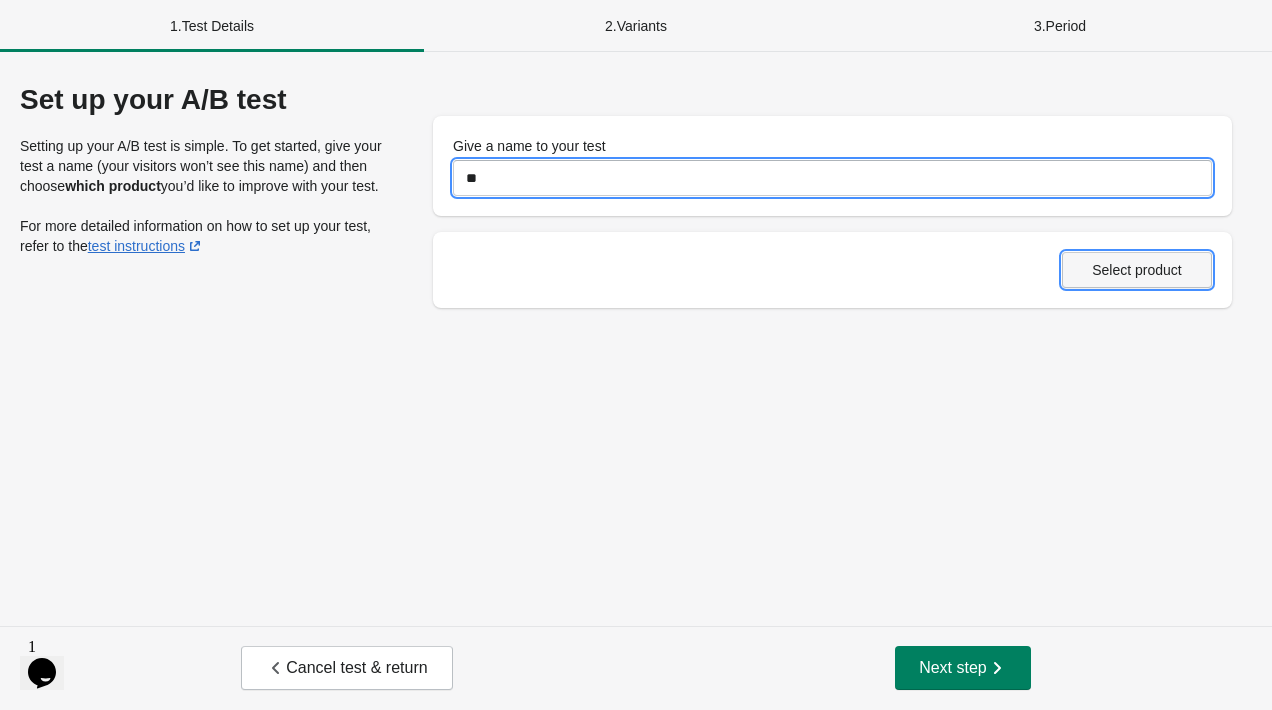 click on "Select product" at bounding box center (1137, 270) 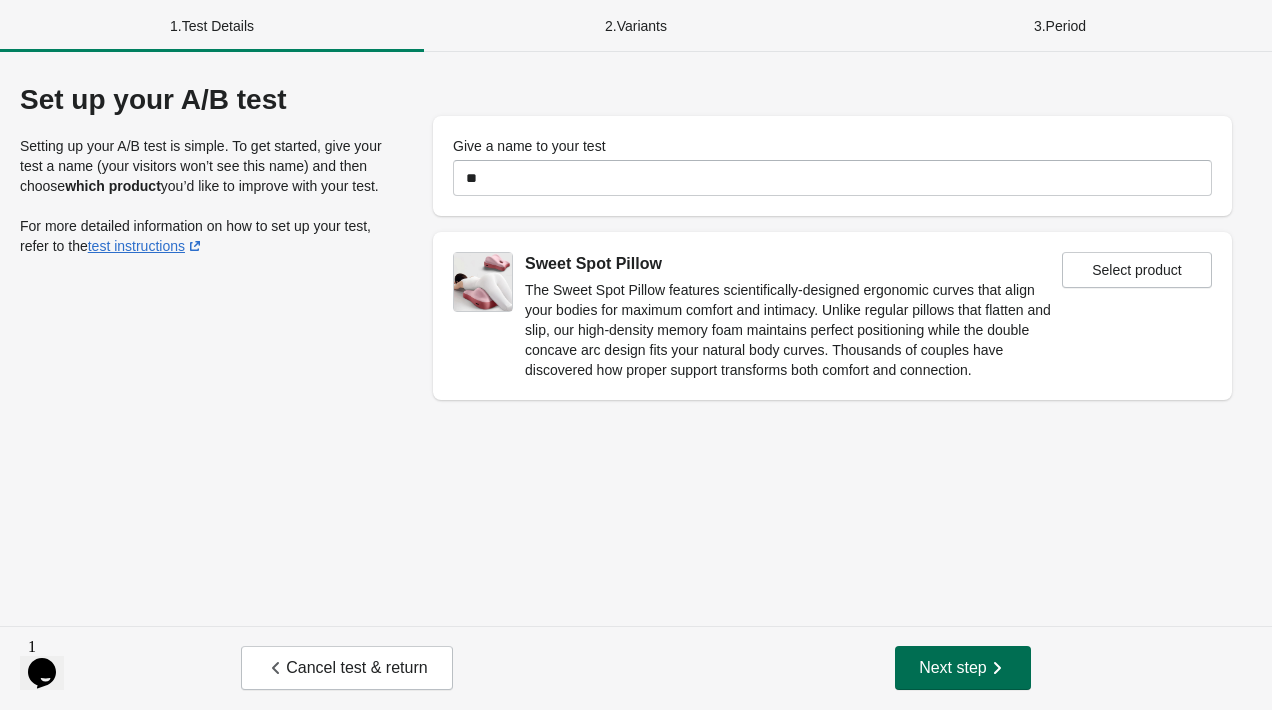 click on "Next step" at bounding box center (963, 668) 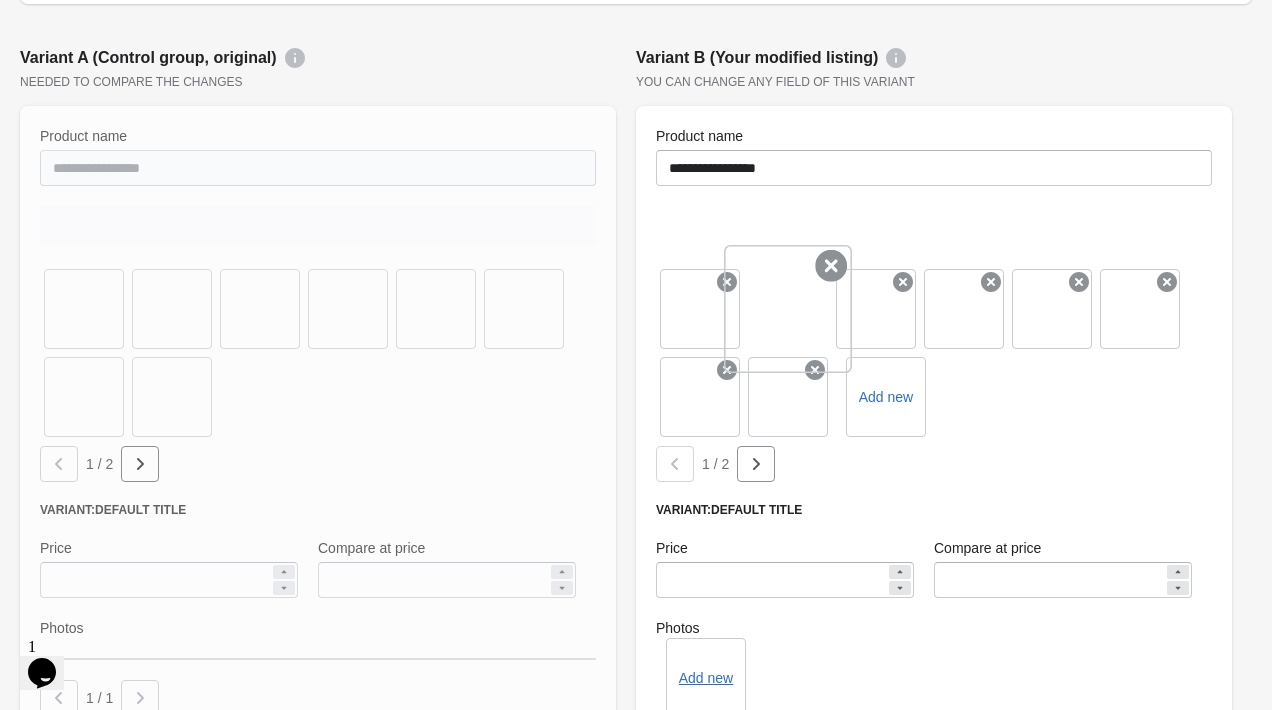 scroll, scrollTop: 673, scrollLeft: 0, axis: vertical 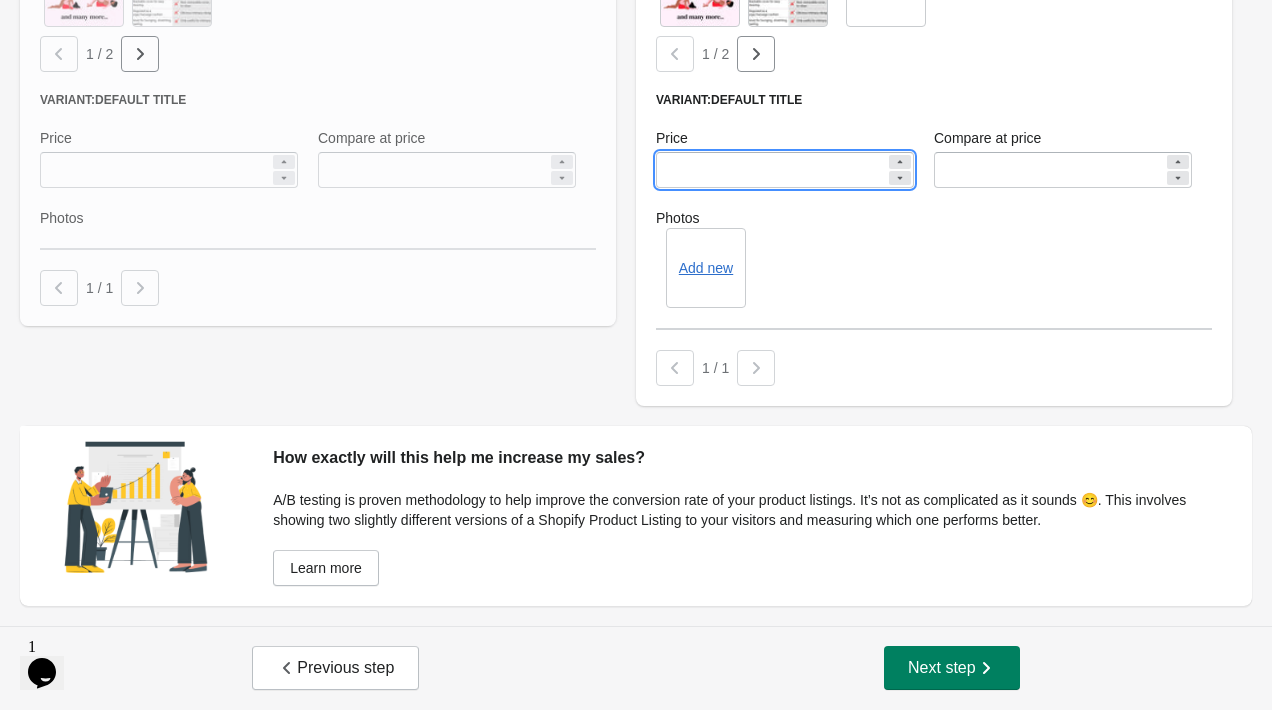 click on "*****" at bounding box center [771, 170] 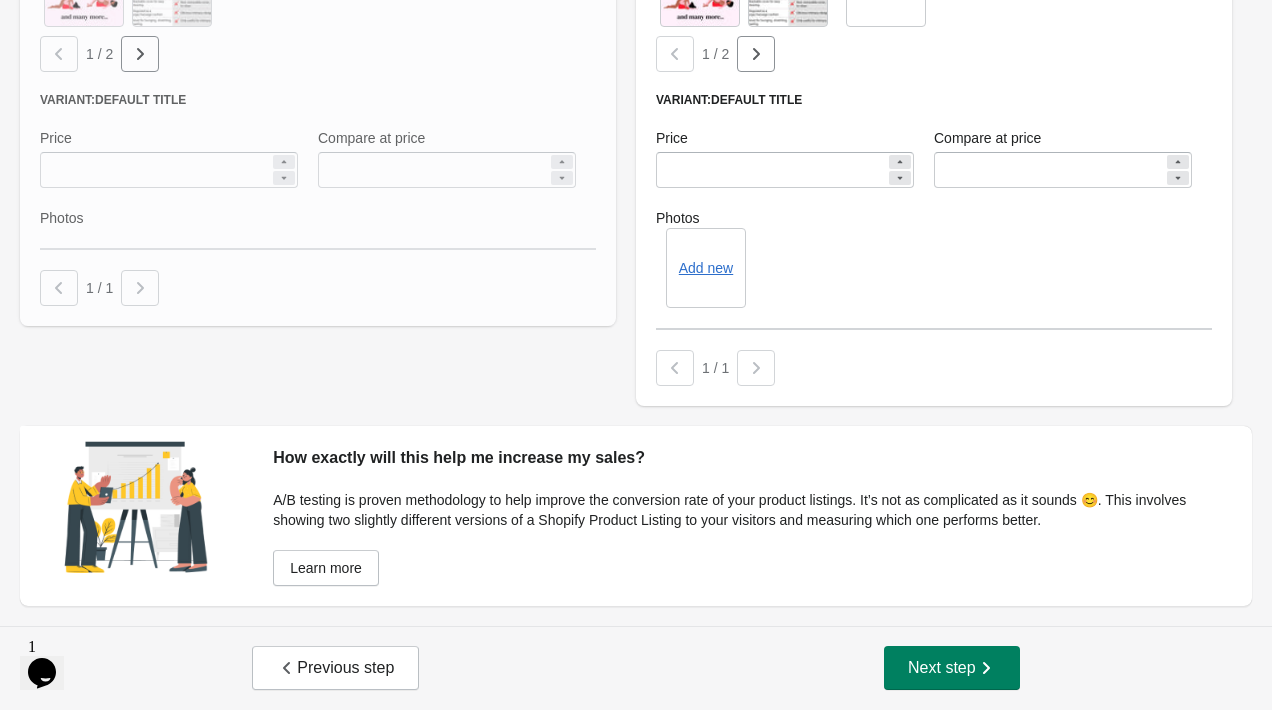 click on "Add new" at bounding box center (934, 268) 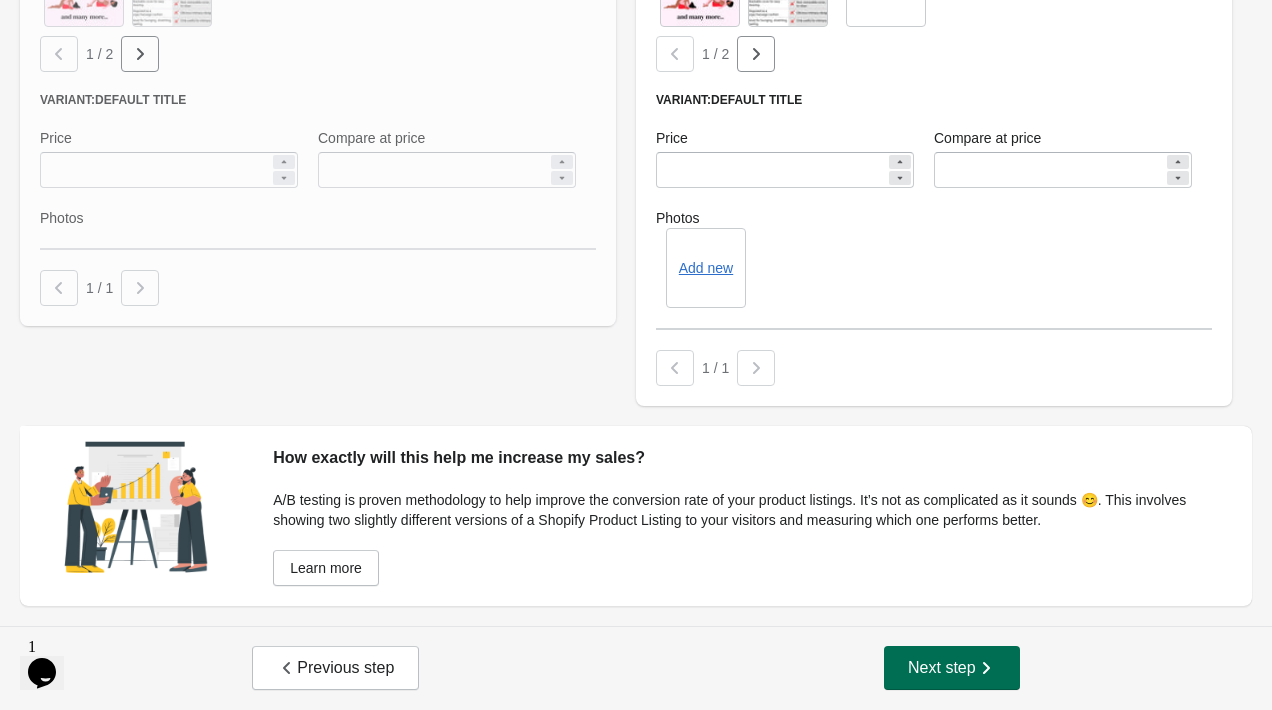 click on "Next step" at bounding box center (952, 668) 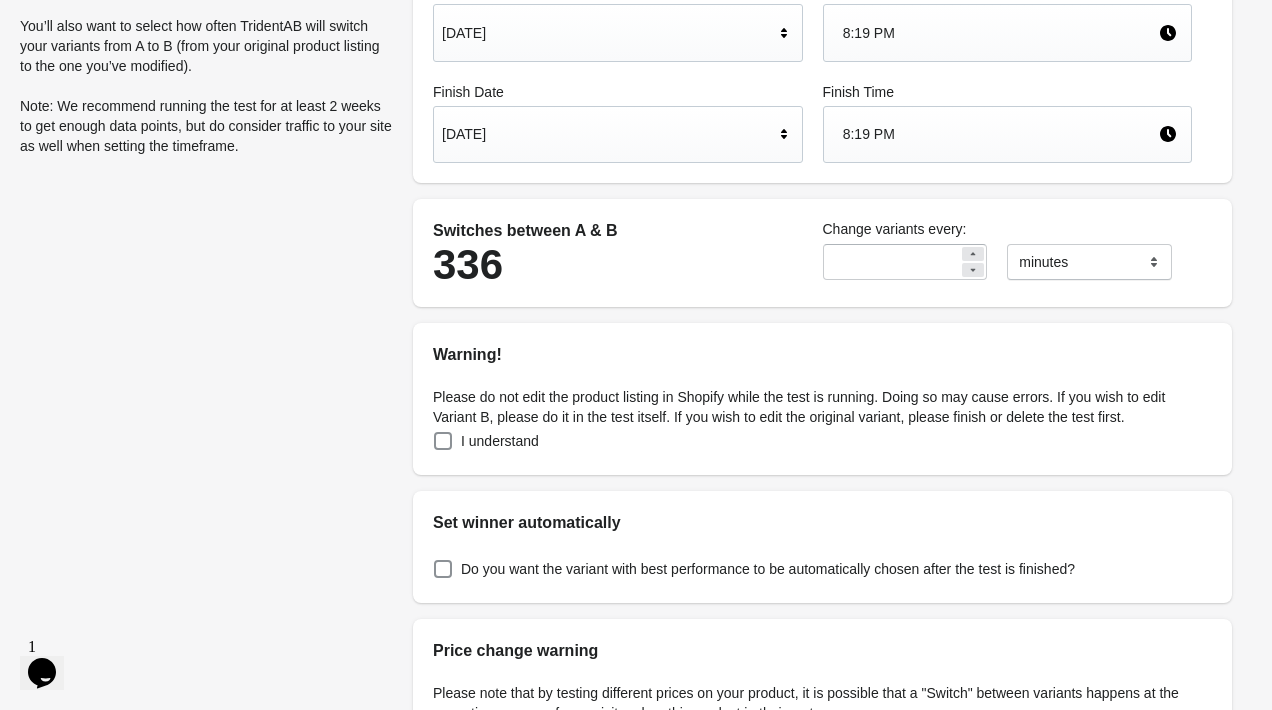 scroll, scrollTop: 505, scrollLeft: 0, axis: vertical 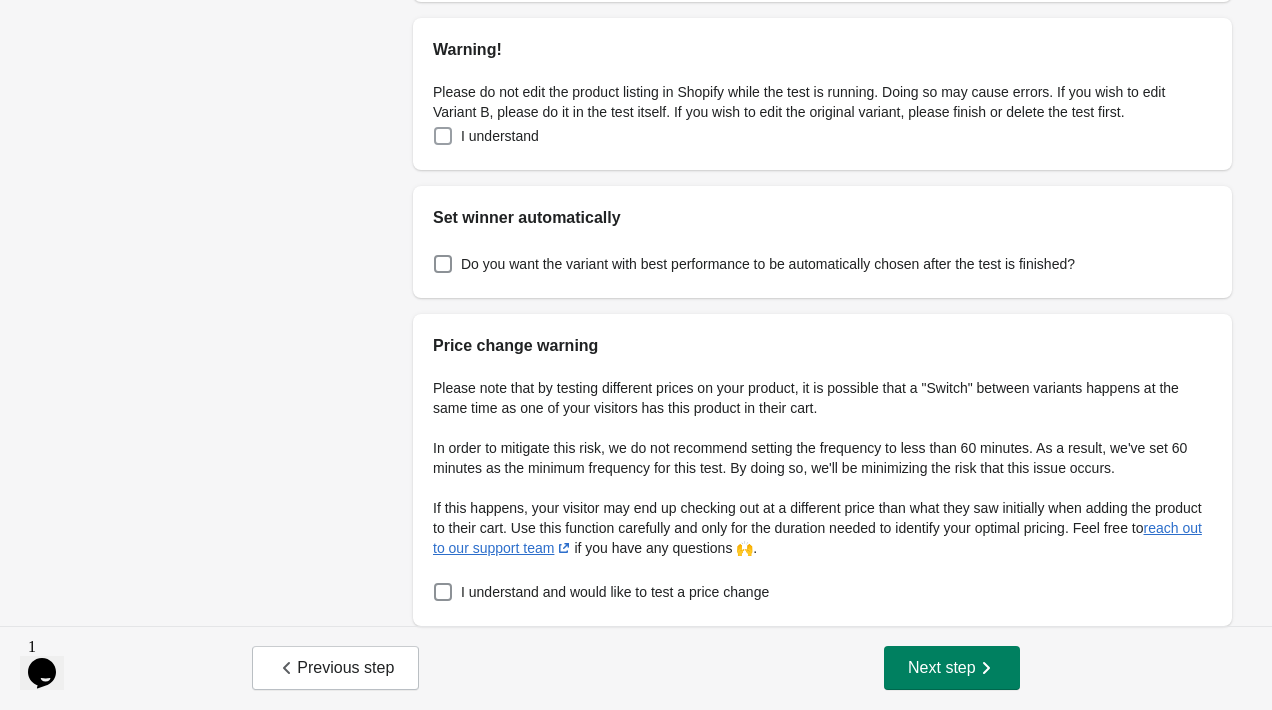 click on "I understand" at bounding box center [500, 136] 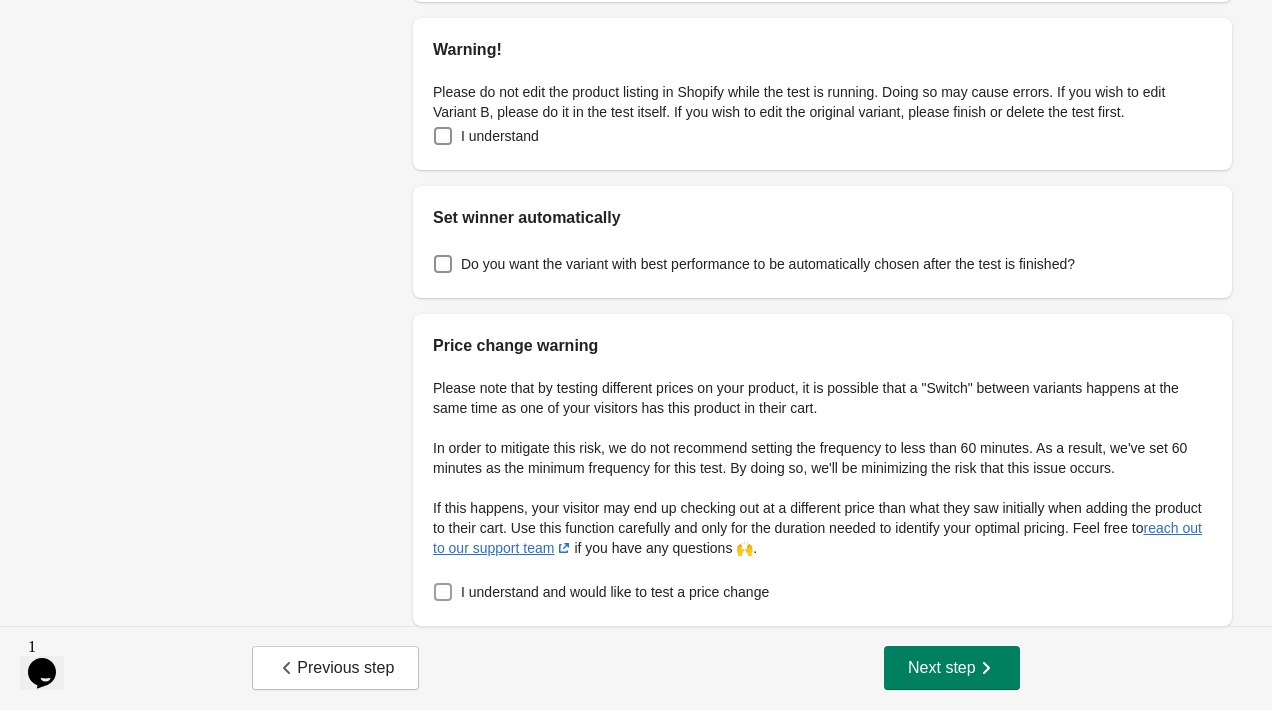 click on "I understand and would like to test a price change" at bounding box center (615, 592) 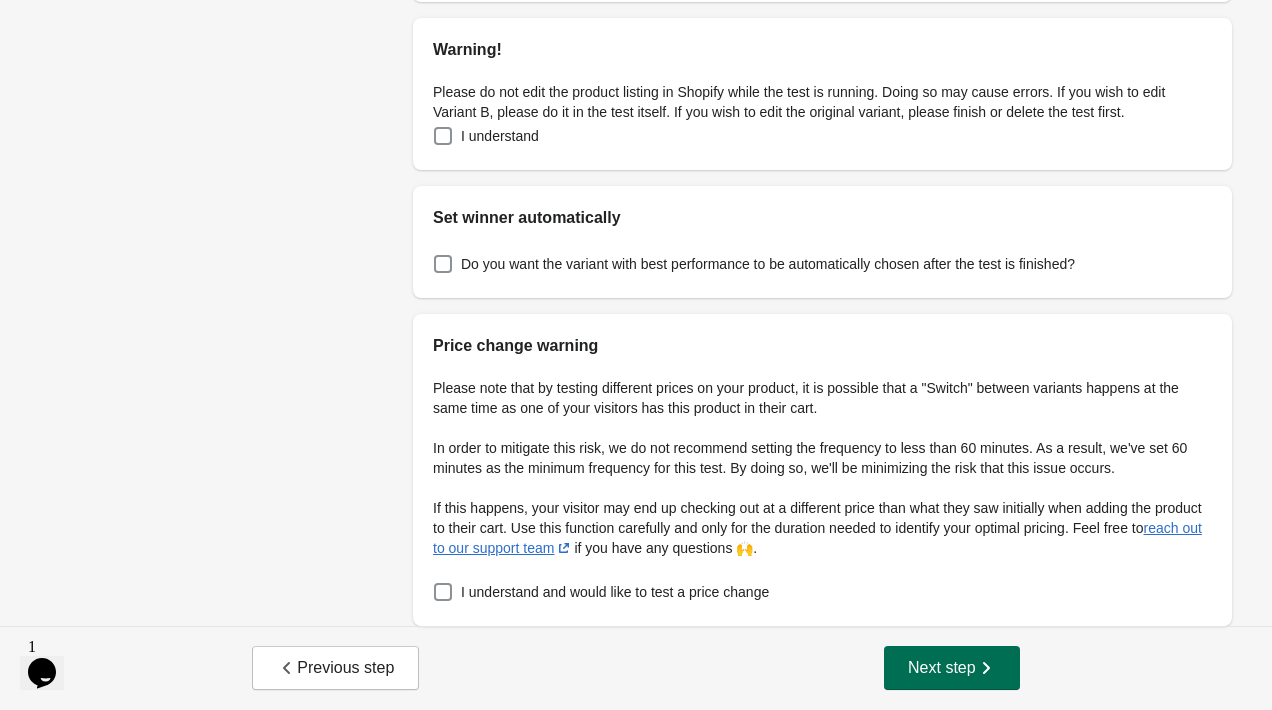 click on "Next step" at bounding box center (952, 668) 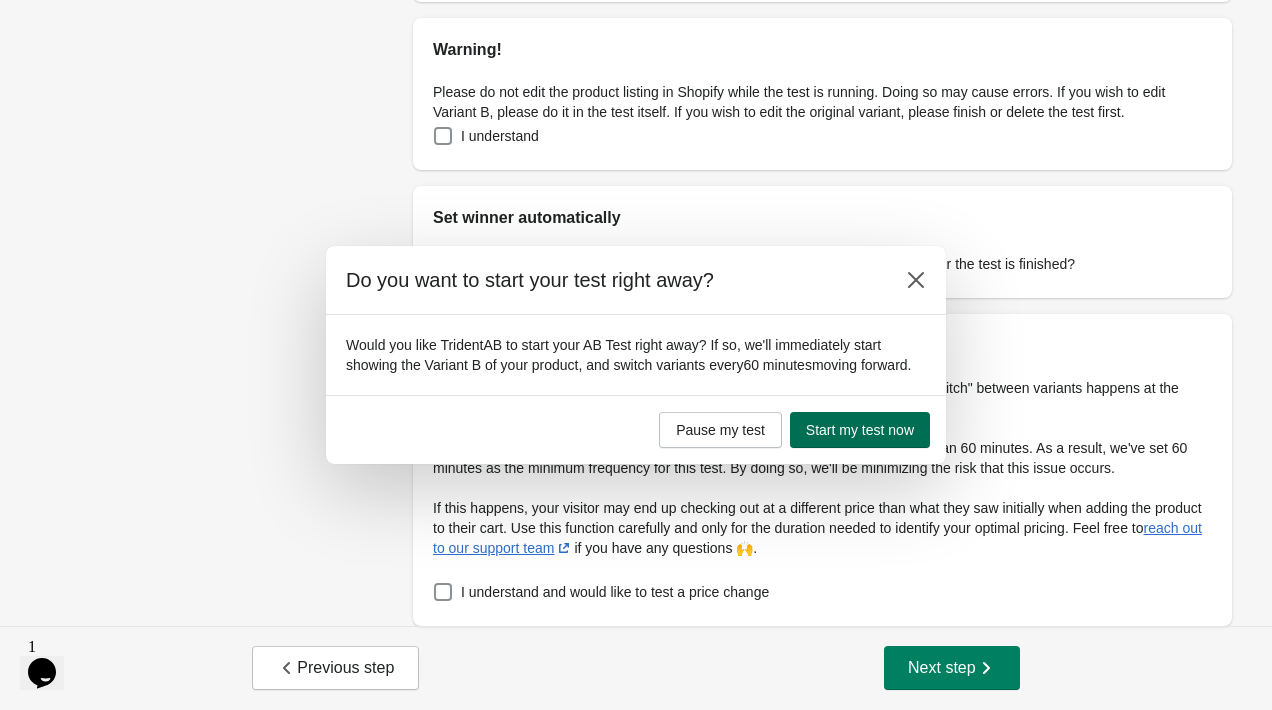 click on "Start my test now" at bounding box center [860, 430] 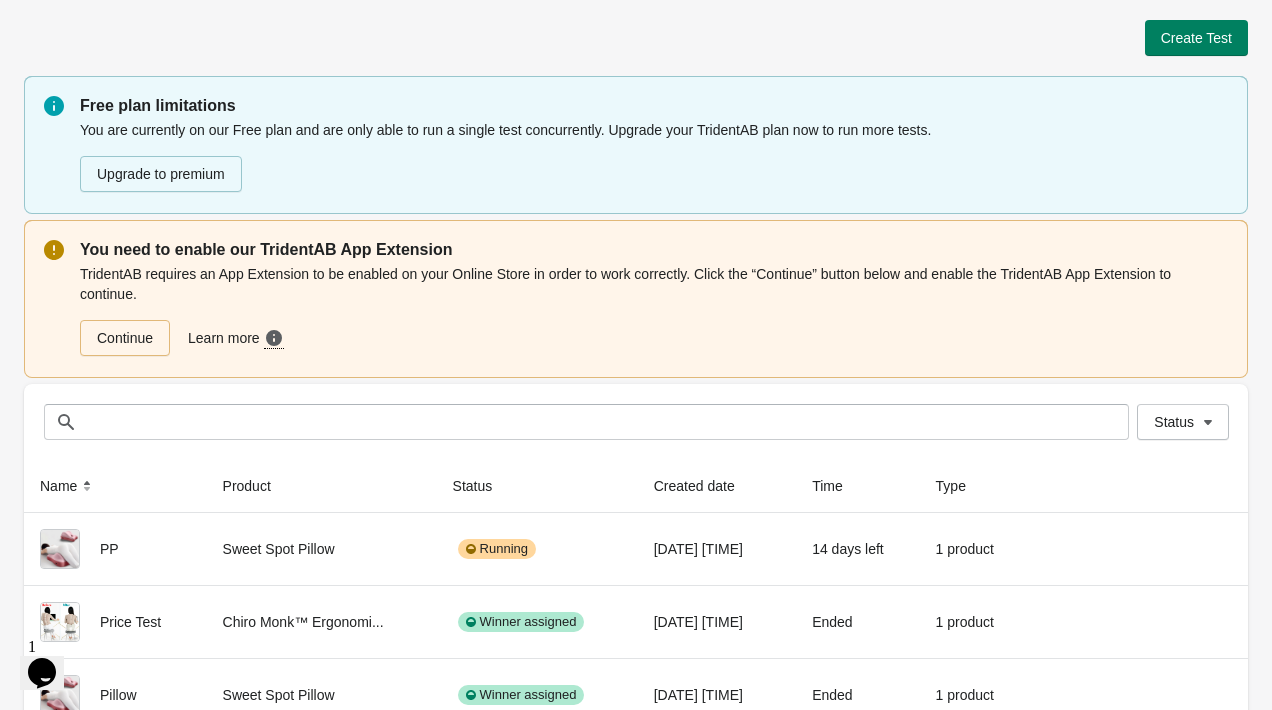 scroll, scrollTop: 73, scrollLeft: 0, axis: vertical 